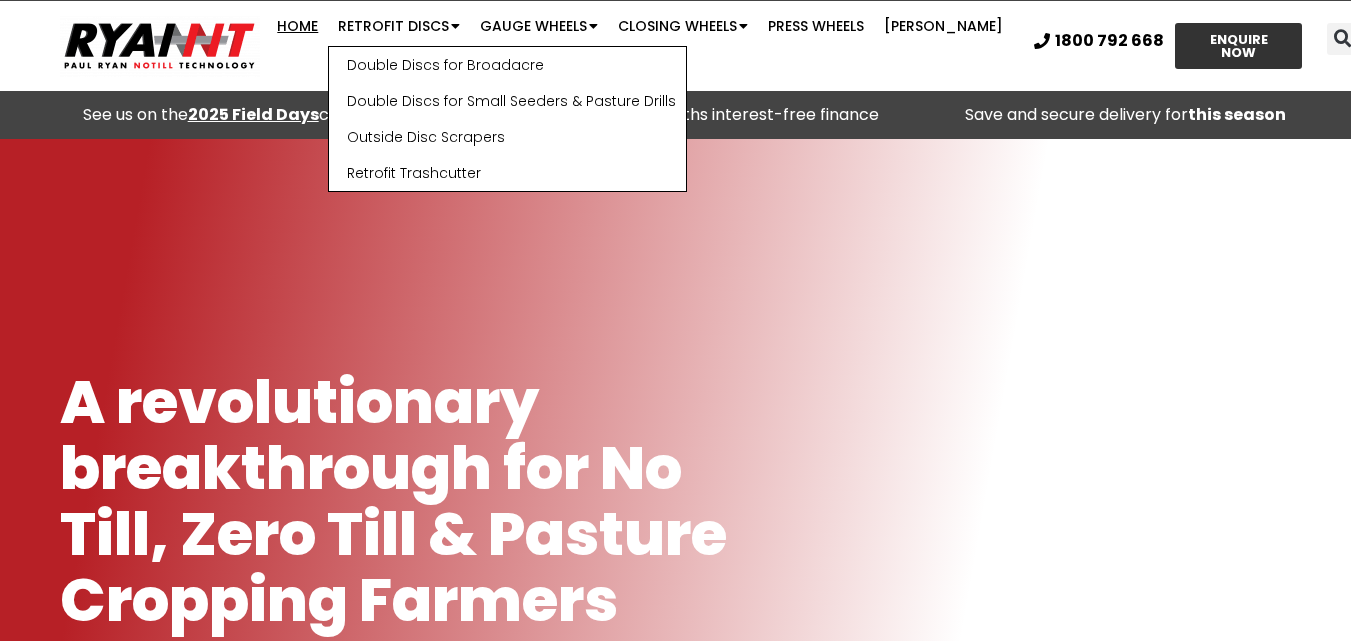scroll, scrollTop: 0, scrollLeft: 0, axis: both 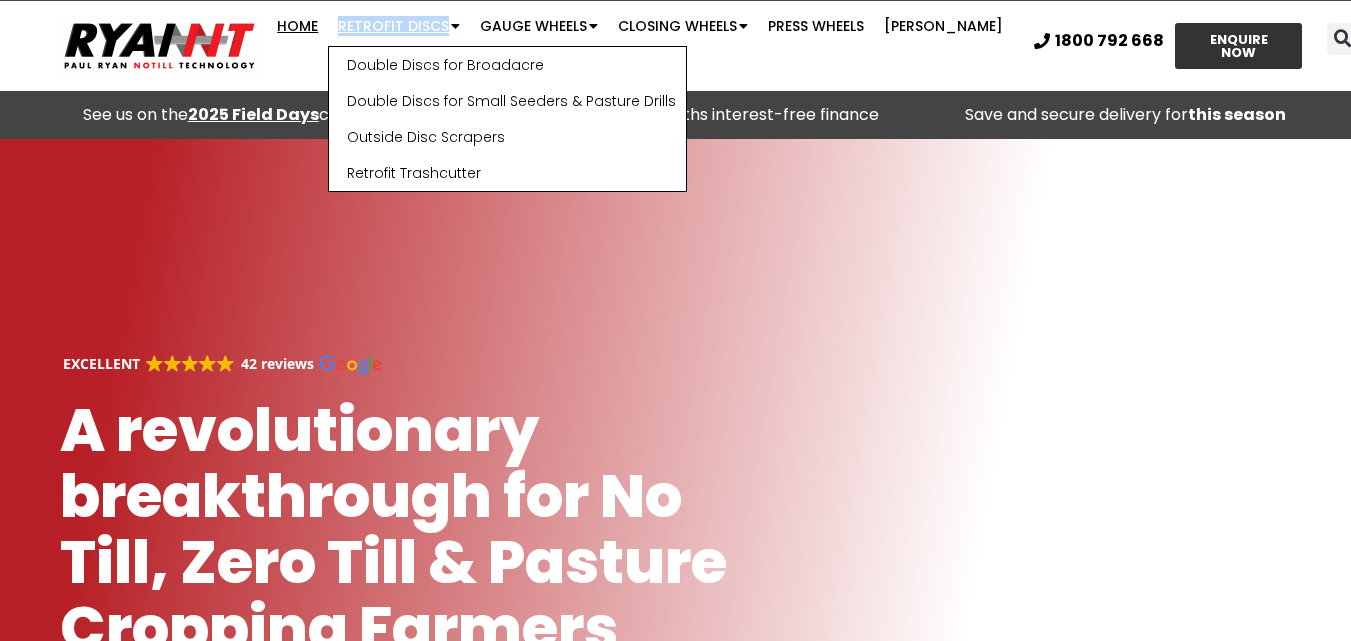 drag, startPoint x: 358, startPoint y: 29, endPoint x: 471, endPoint y: 27, distance: 113.0177 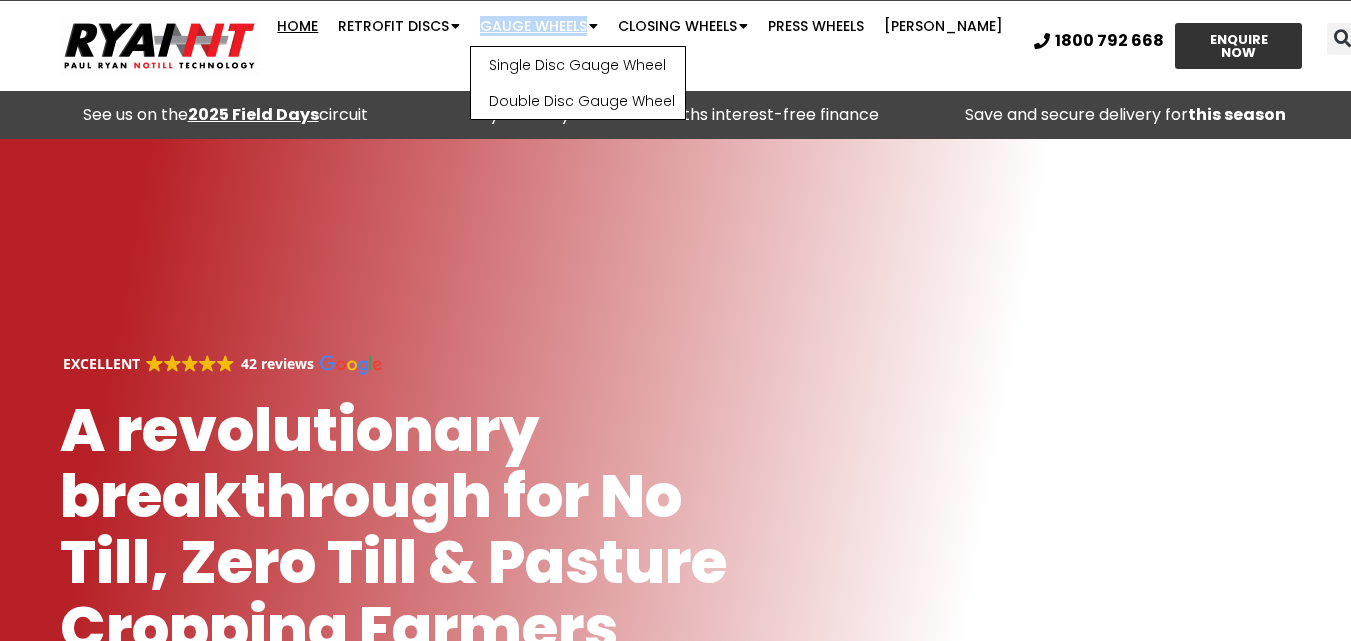 drag, startPoint x: 499, startPoint y: 23, endPoint x: 604, endPoint y: 21, distance: 105.01904 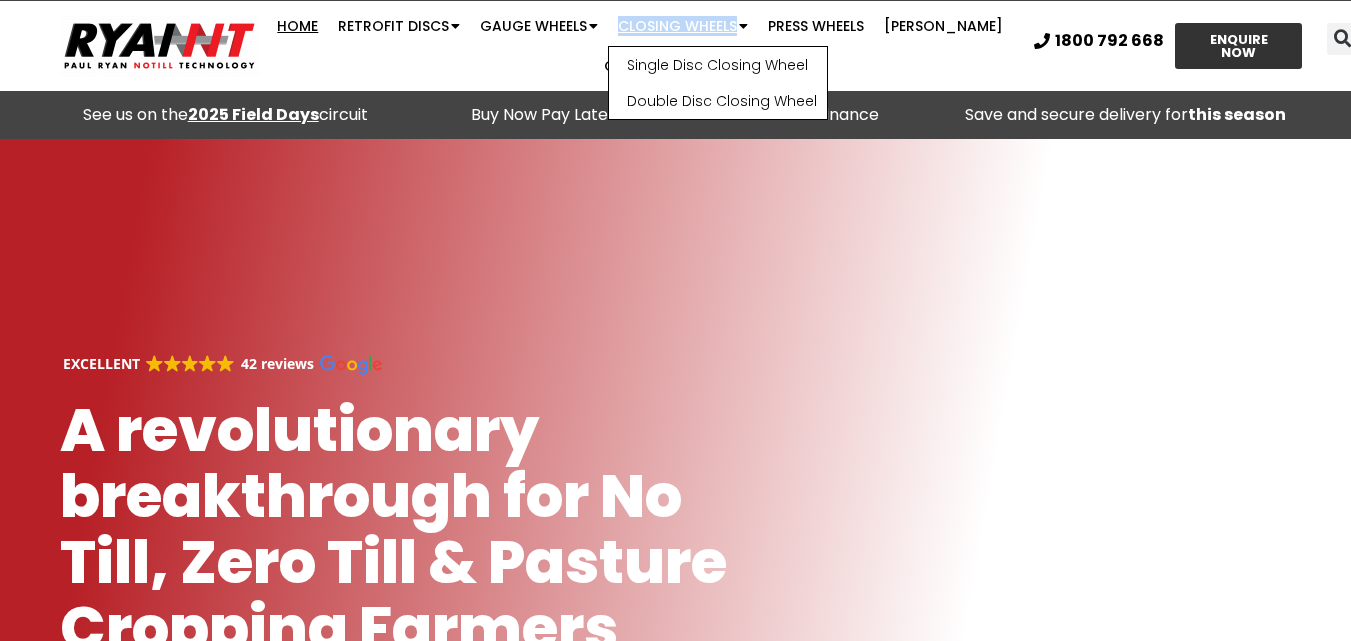 drag, startPoint x: 636, startPoint y: 24, endPoint x: 754, endPoint y: 24, distance: 118 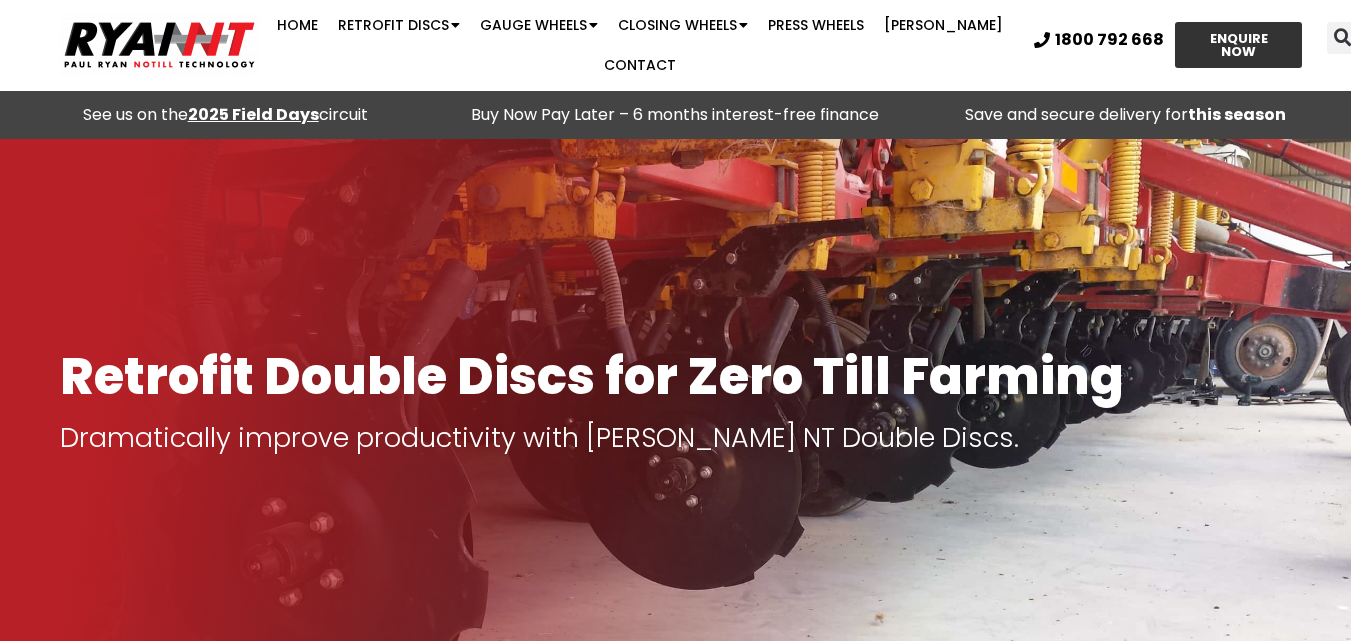 scroll, scrollTop: 1240, scrollLeft: 0, axis: vertical 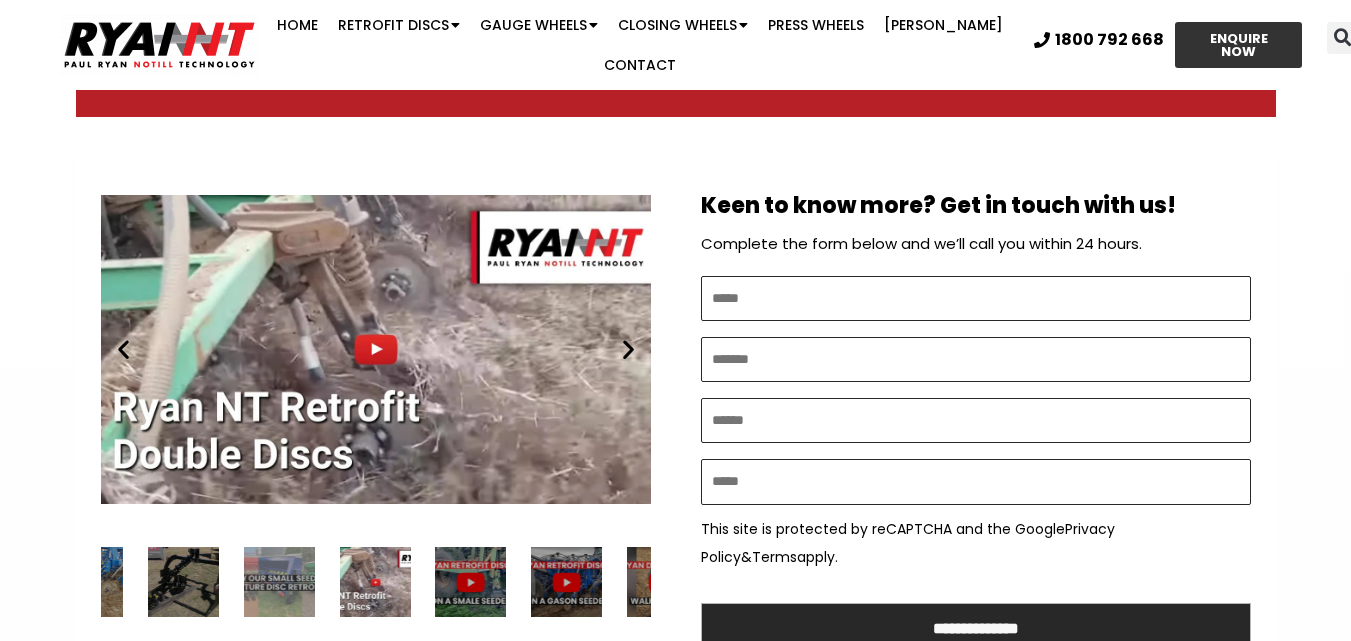 click at bounding box center (628, 349) 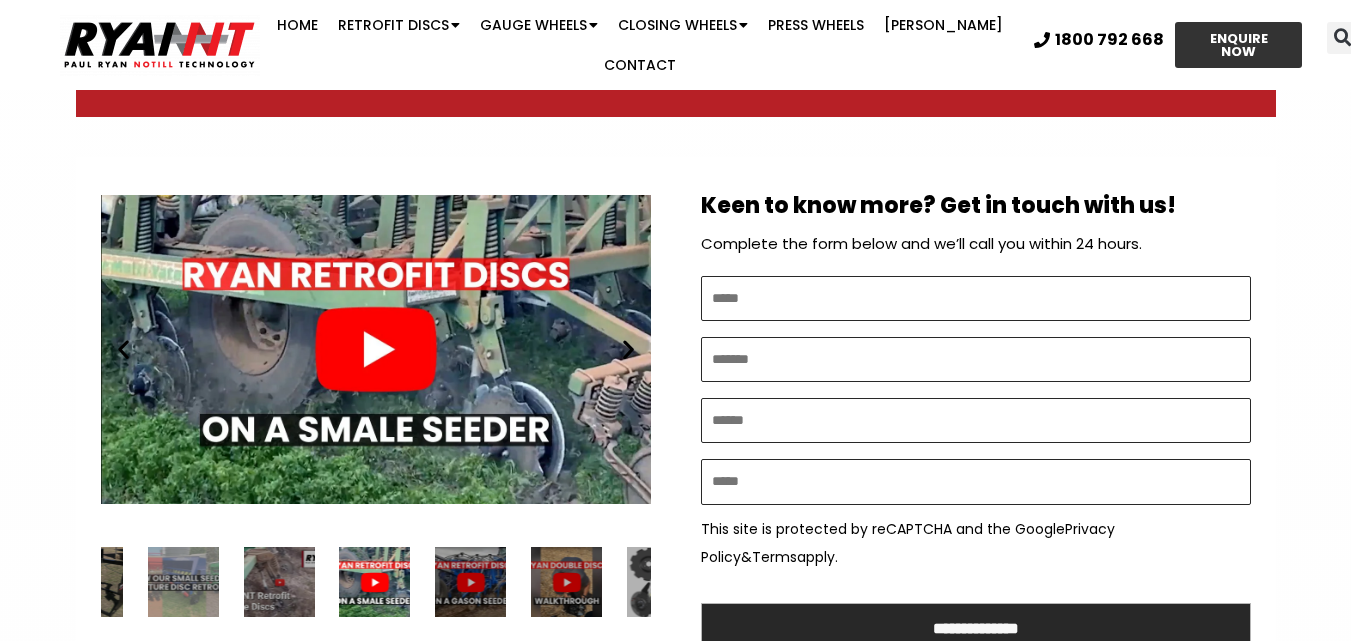 click at bounding box center [628, 349] 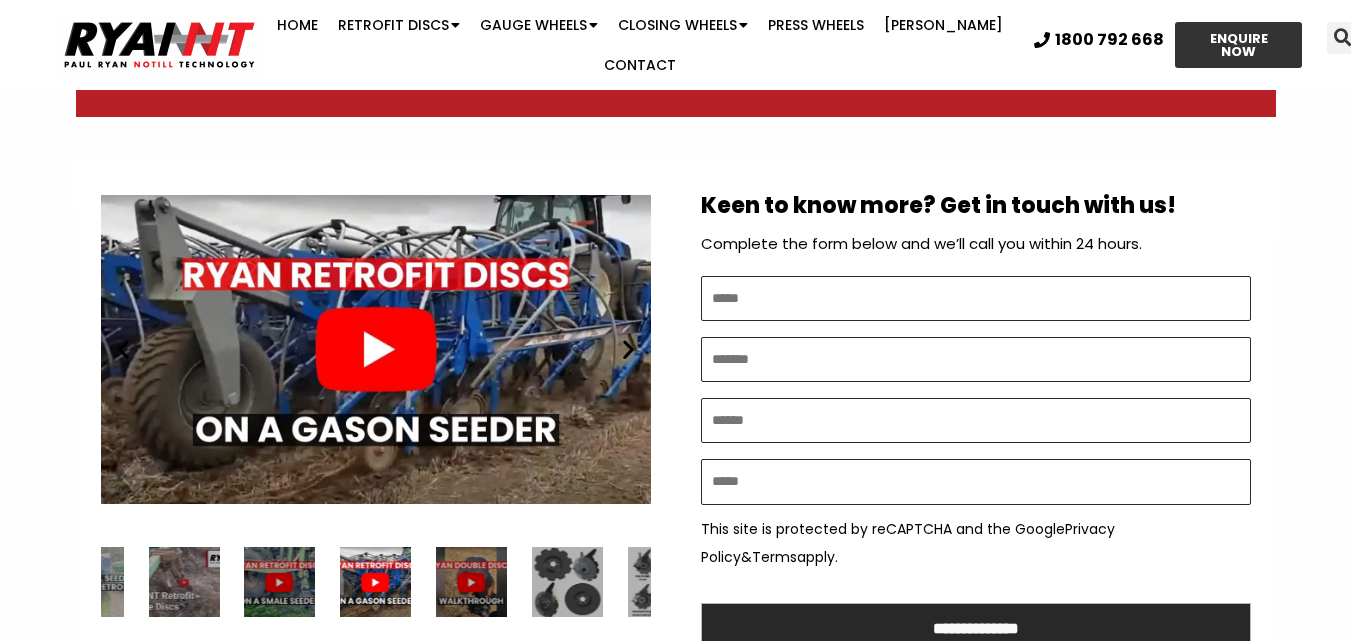 click at bounding box center (628, 349) 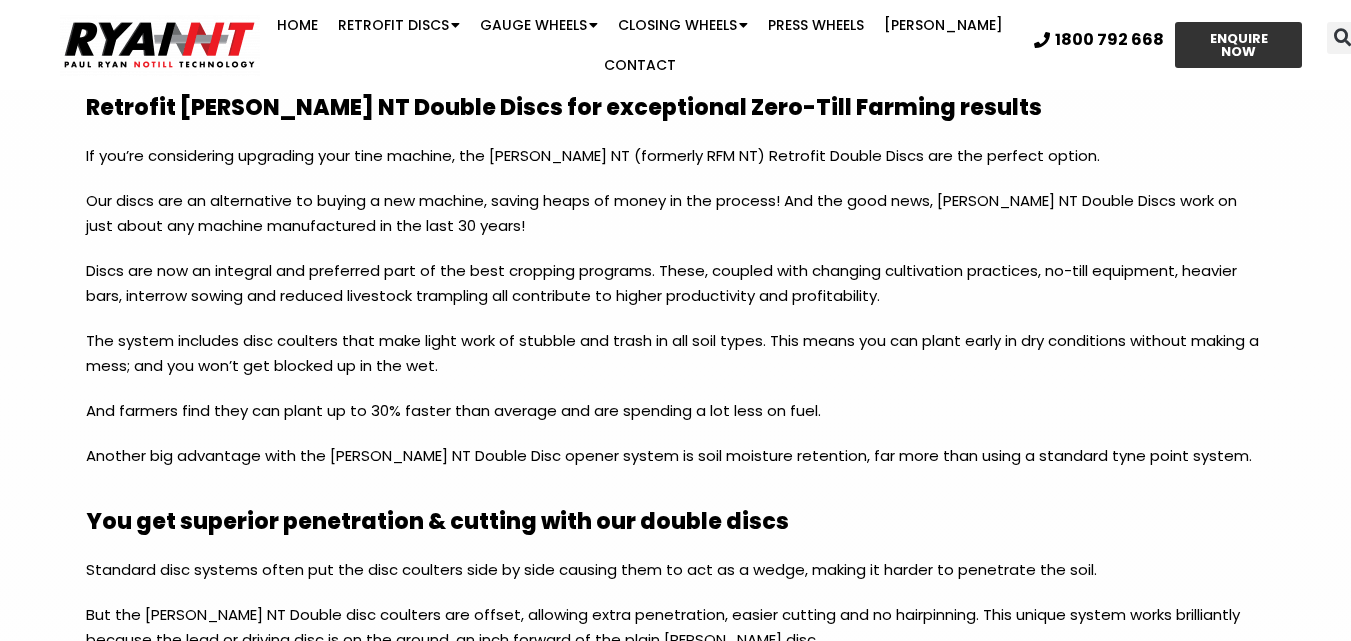 scroll, scrollTop: 1700, scrollLeft: 0, axis: vertical 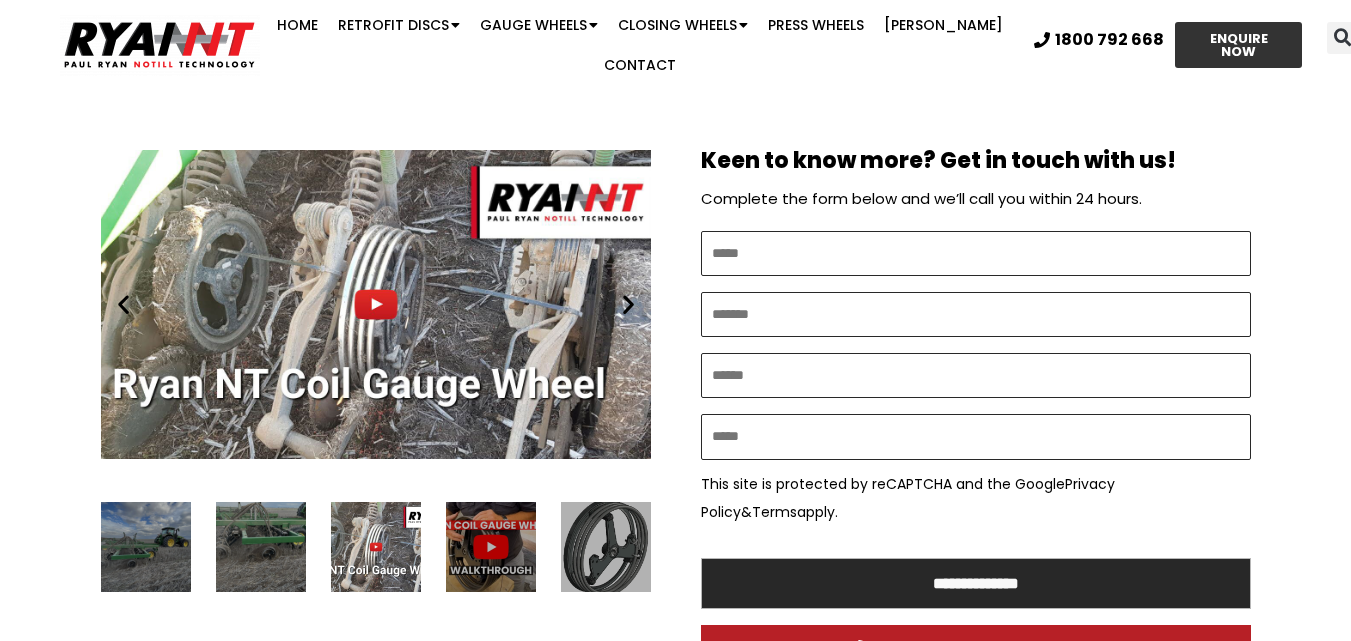 click at bounding box center [606, 547] 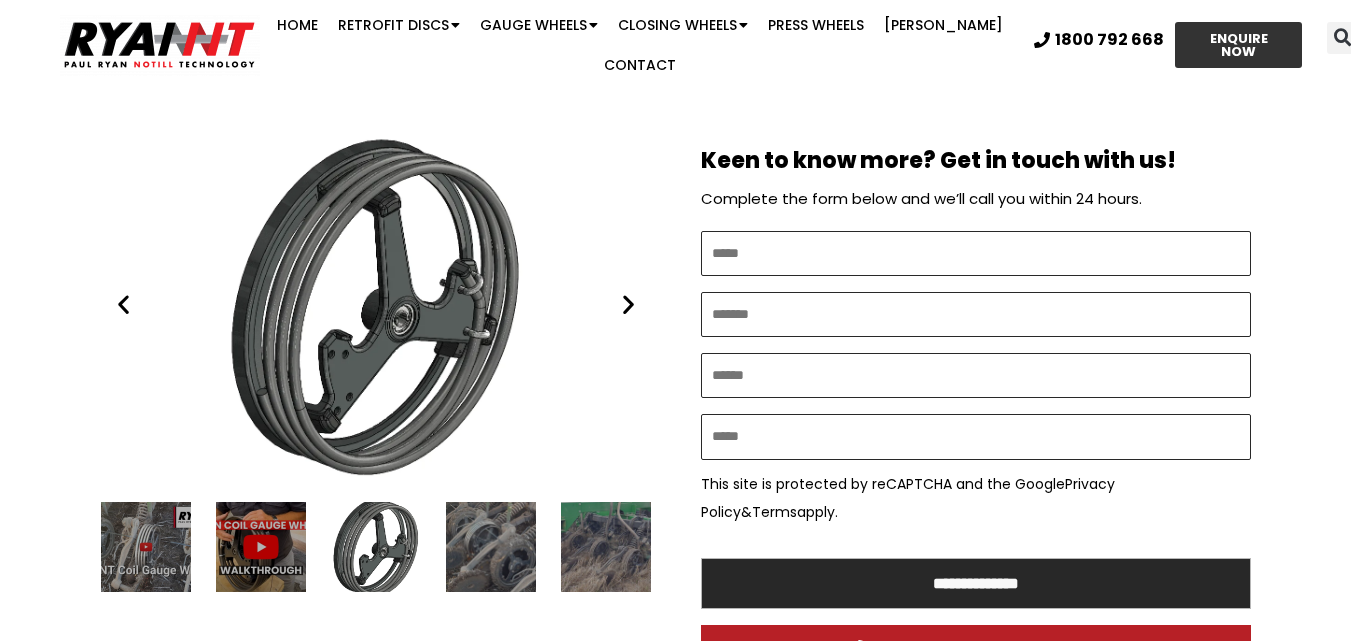 click at bounding box center [376, 304] 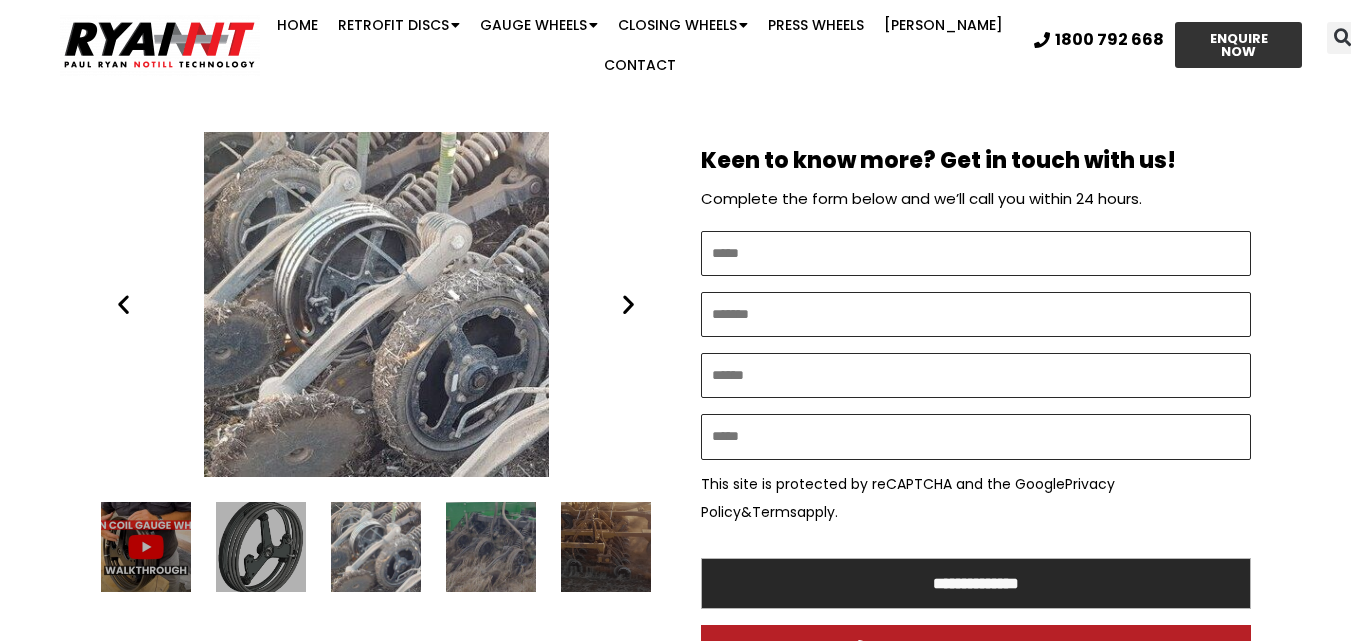 click at bounding box center (123, 304) 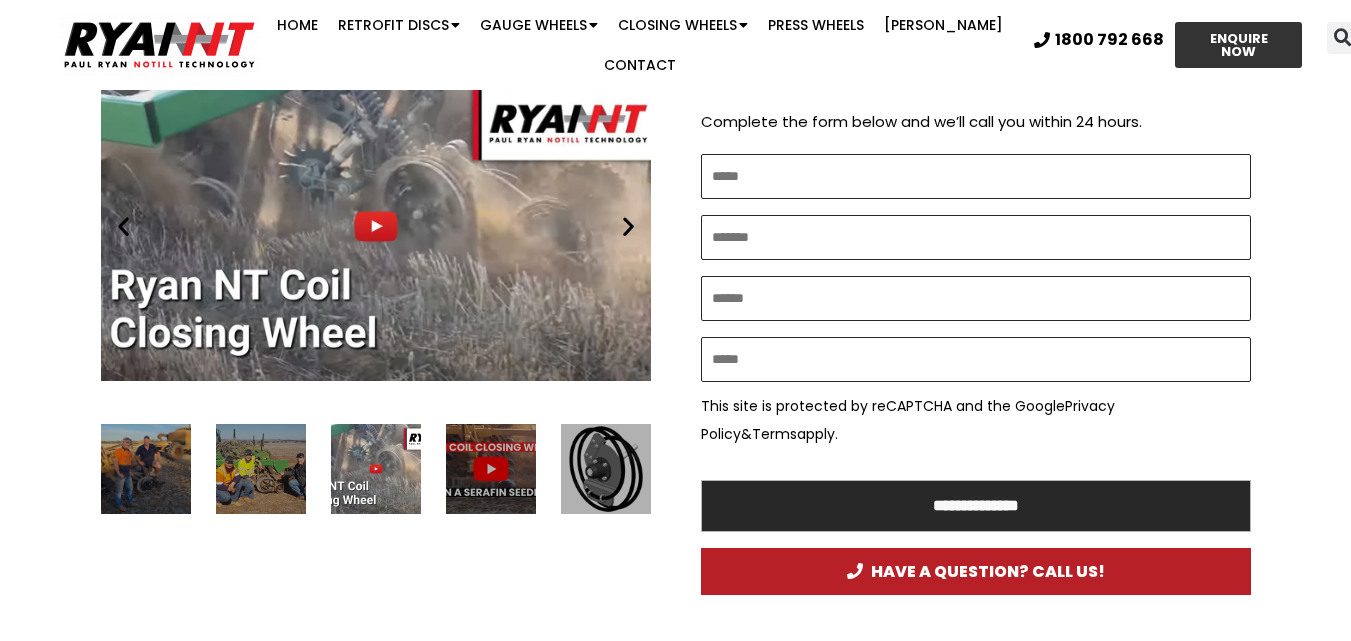 scroll, scrollTop: 1200, scrollLeft: 0, axis: vertical 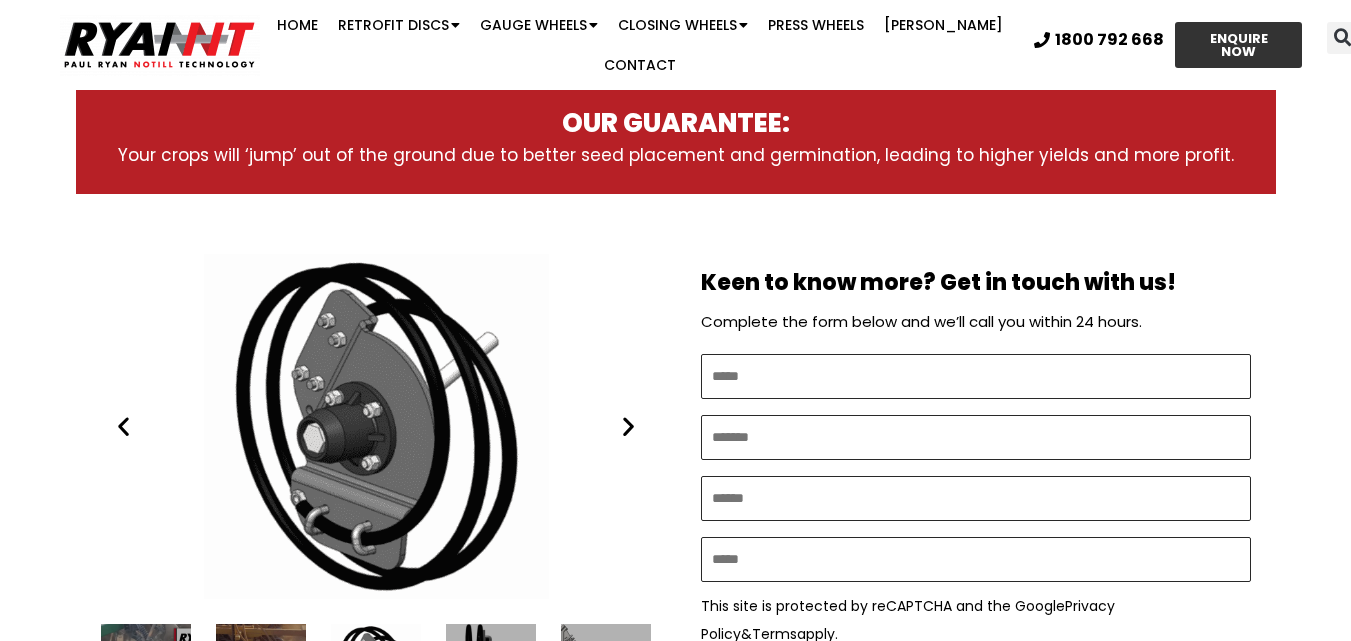 click at bounding box center [376, 426] 